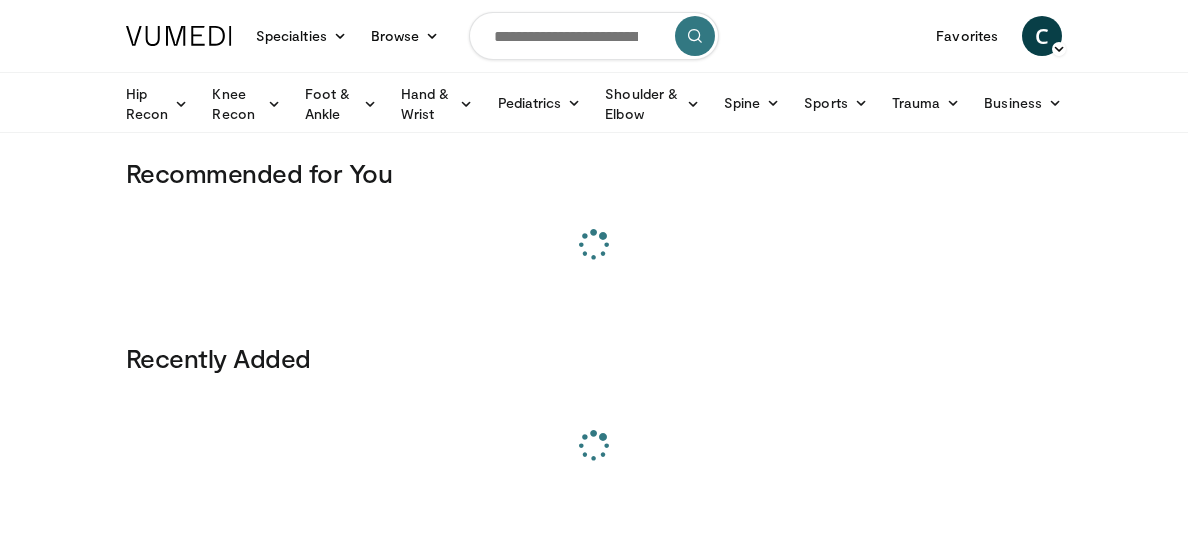 scroll, scrollTop: 0, scrollLeft: 0, axis: both 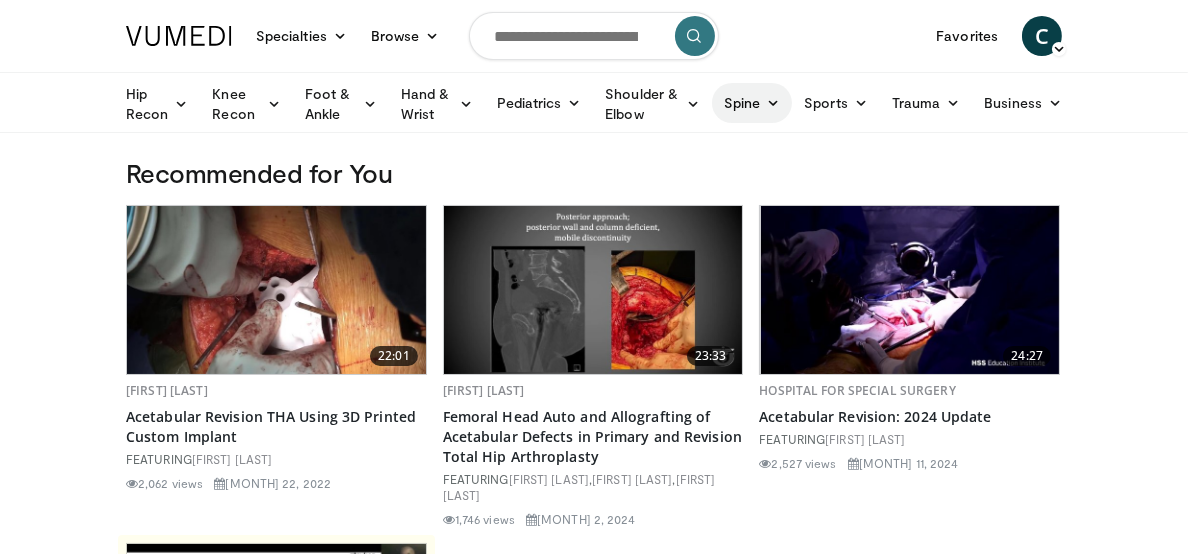 click on "Spine" at bounding box center (752, 103) 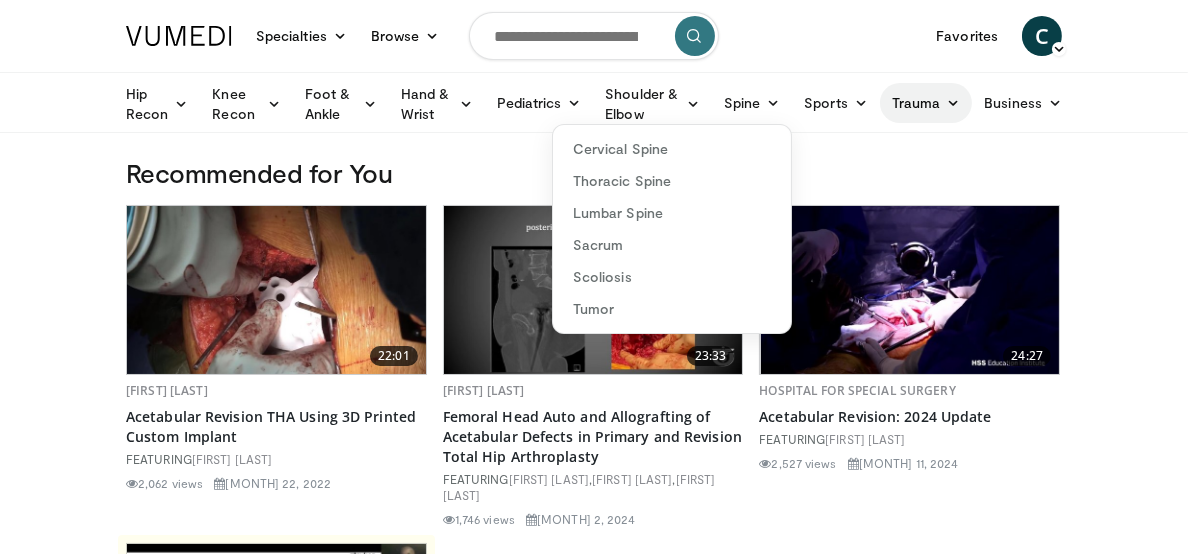 click on "Trauma" at bounding box center [926, 103] 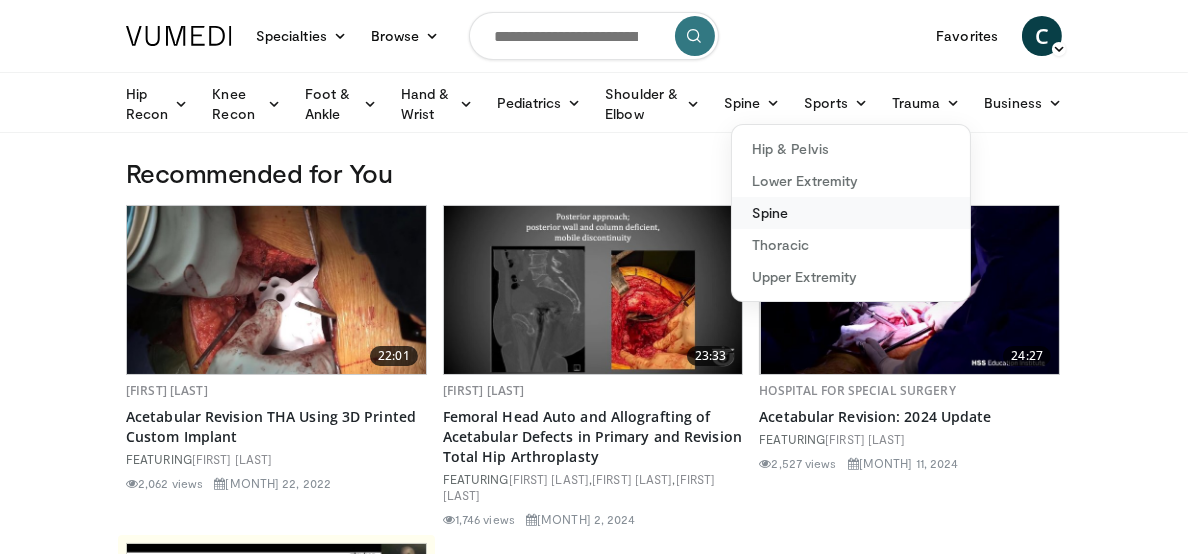 click on "Spine" at bounding box center (851, 213) 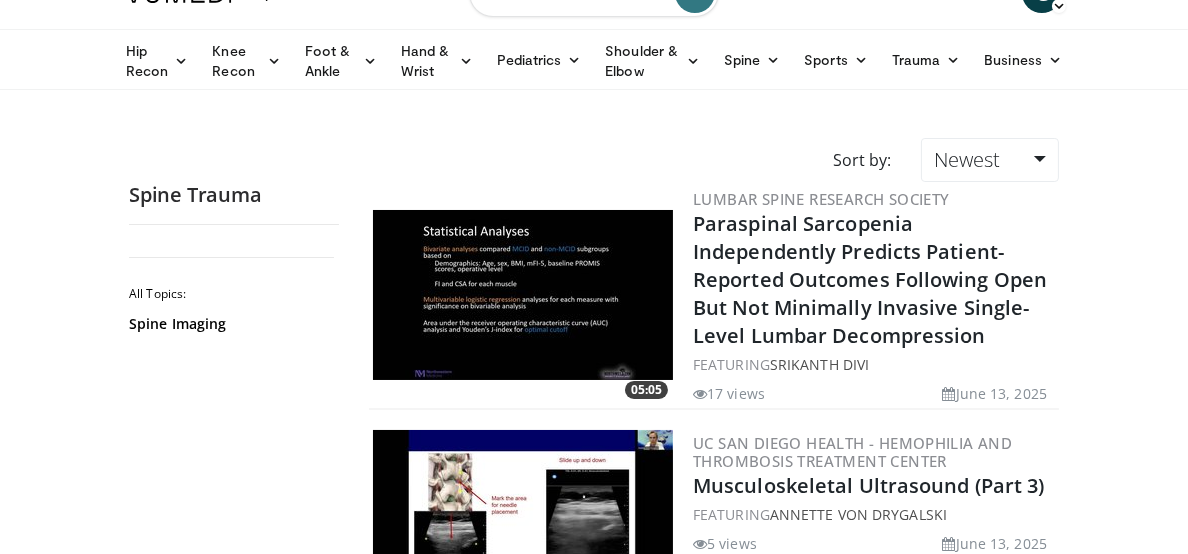 scroll, scrollTop: 0, scrollLeft: 0, axis: both 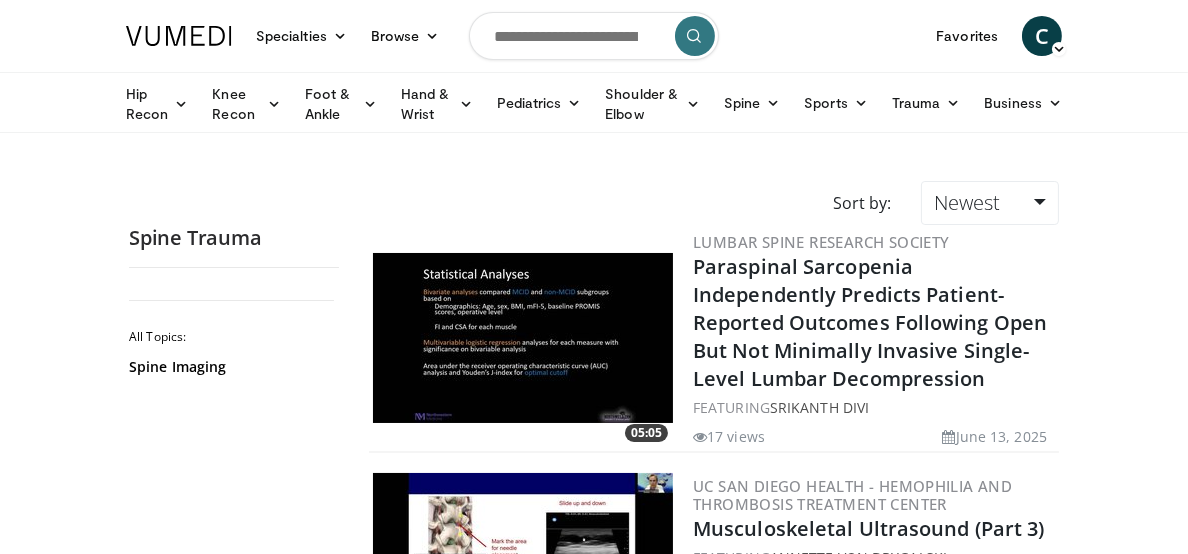 click at bounding box center (594, 36) 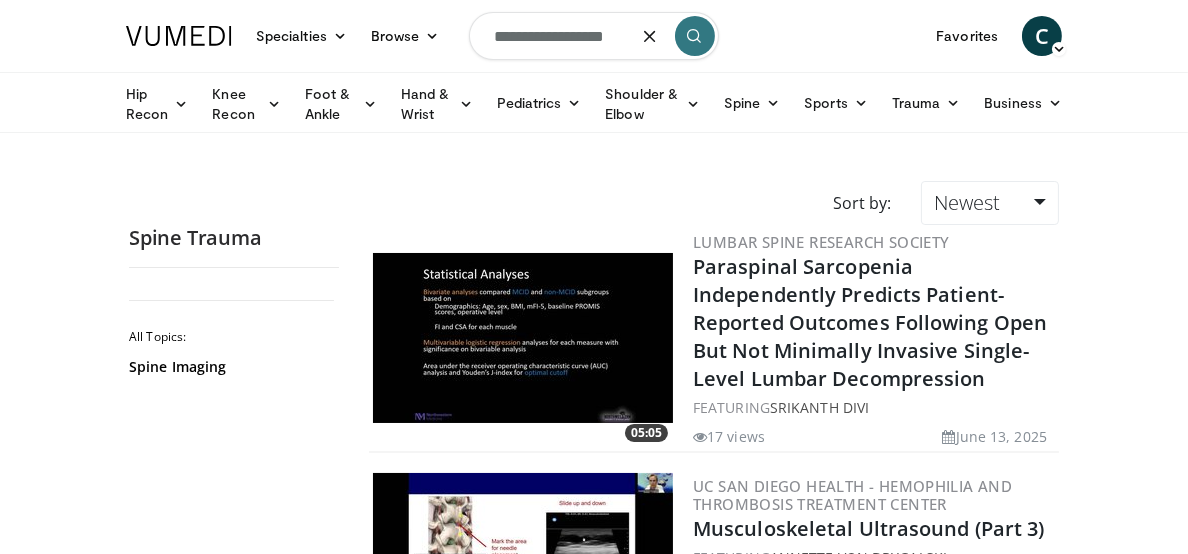 type on "**********" 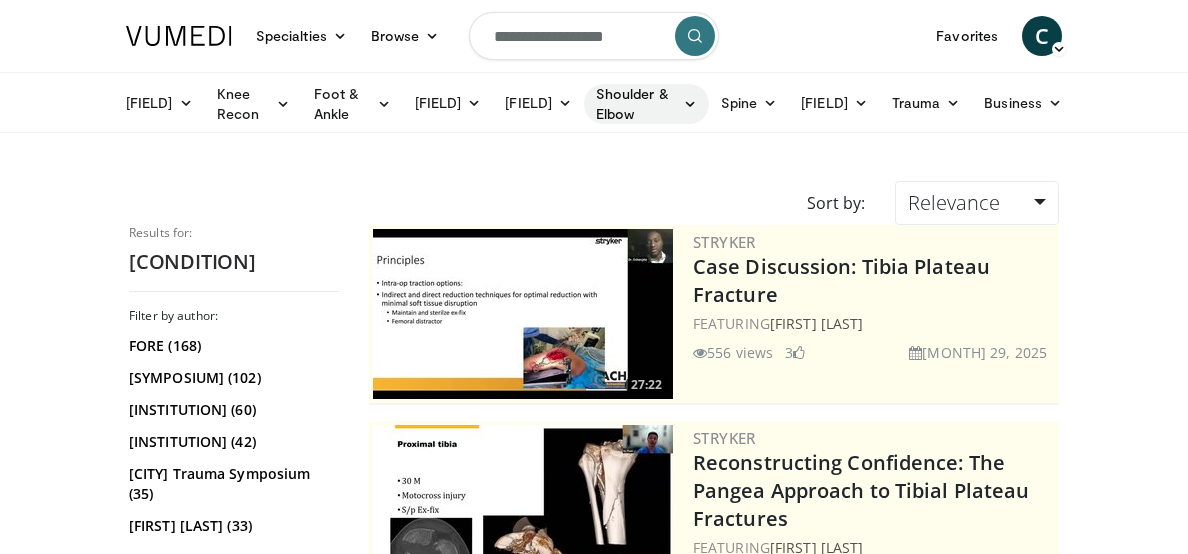 scroll, scrollTop: 0, scrollLeft: 0, axis: both 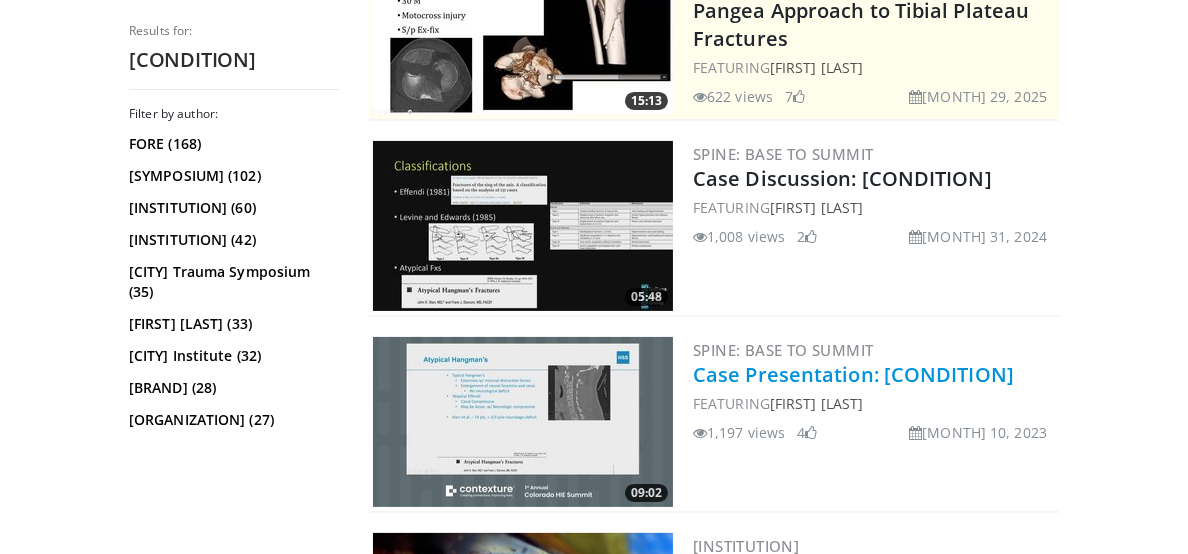 click on "Case Presentation: Hangman's Fracture" at bounding box center [853, 374] 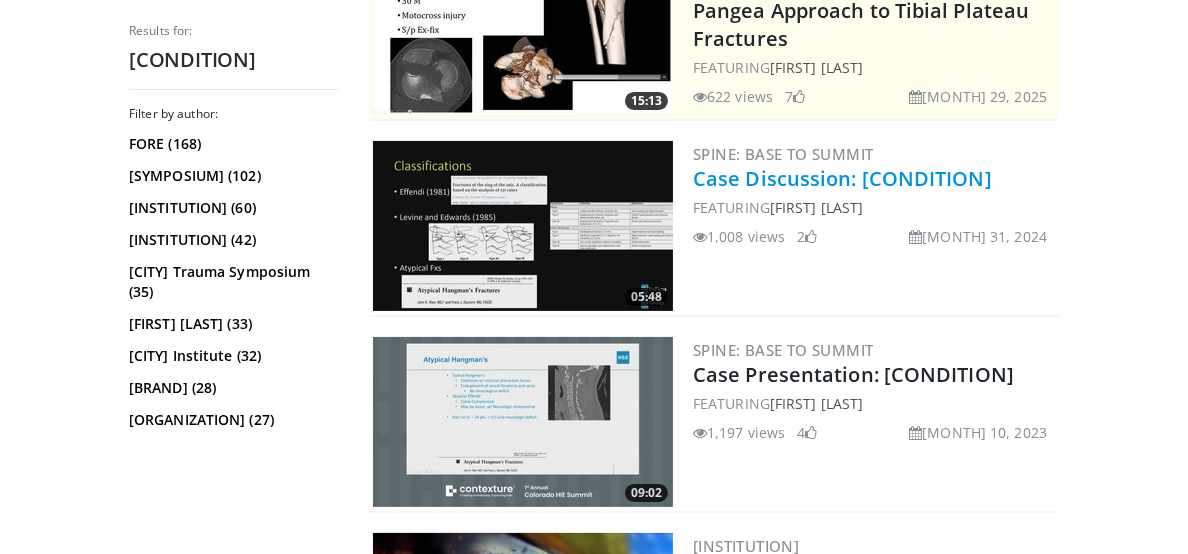 click on "Case Discussion: Hangman's Fracture" at bounding box center (842, 178) 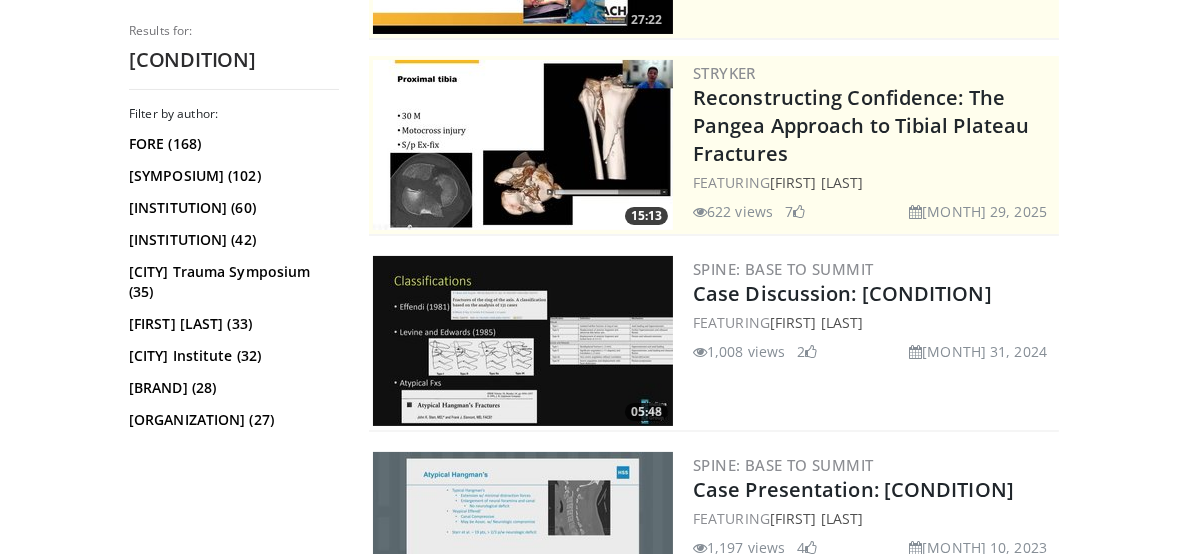 scroll, scrollTop: 320, scrollLeft: 0, axis: vertical 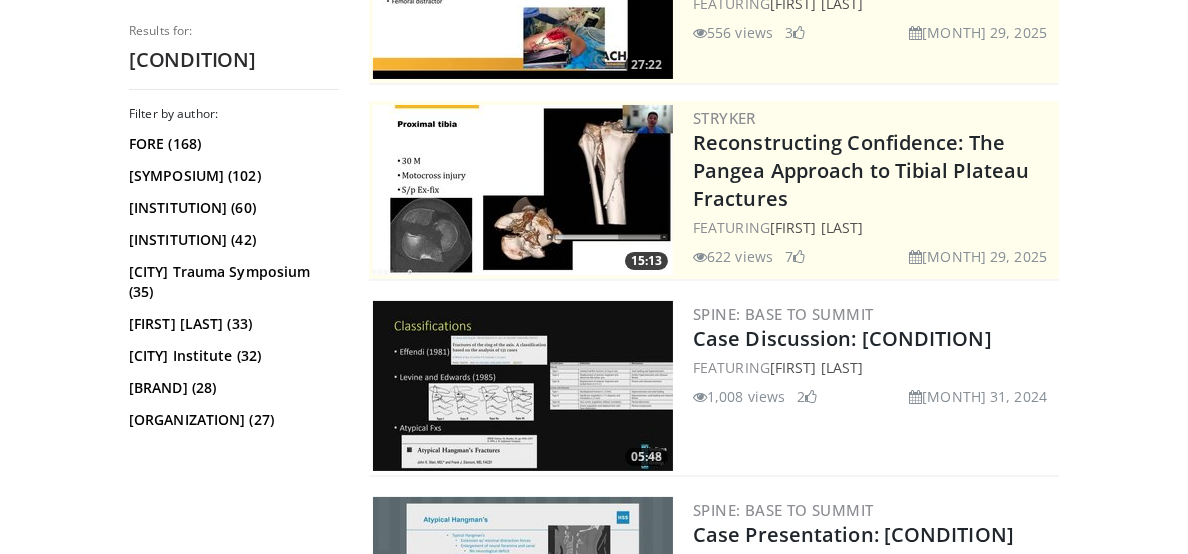 click on "Hangman's fracture" at bounding box center (234, 60) 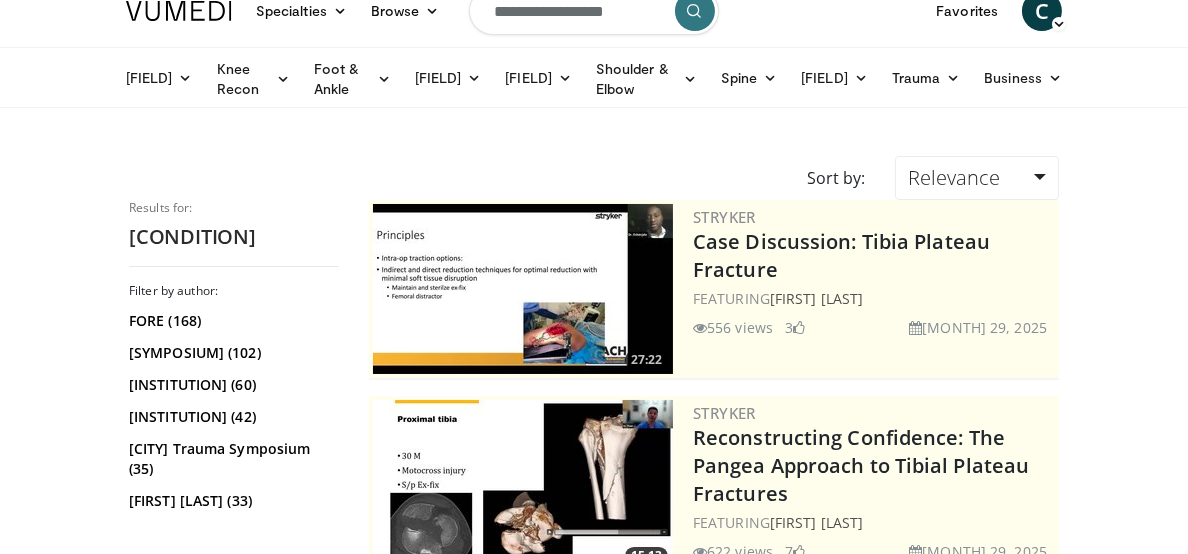 scroll, scrollTop: 0, scrollLeft: 0, axis: both 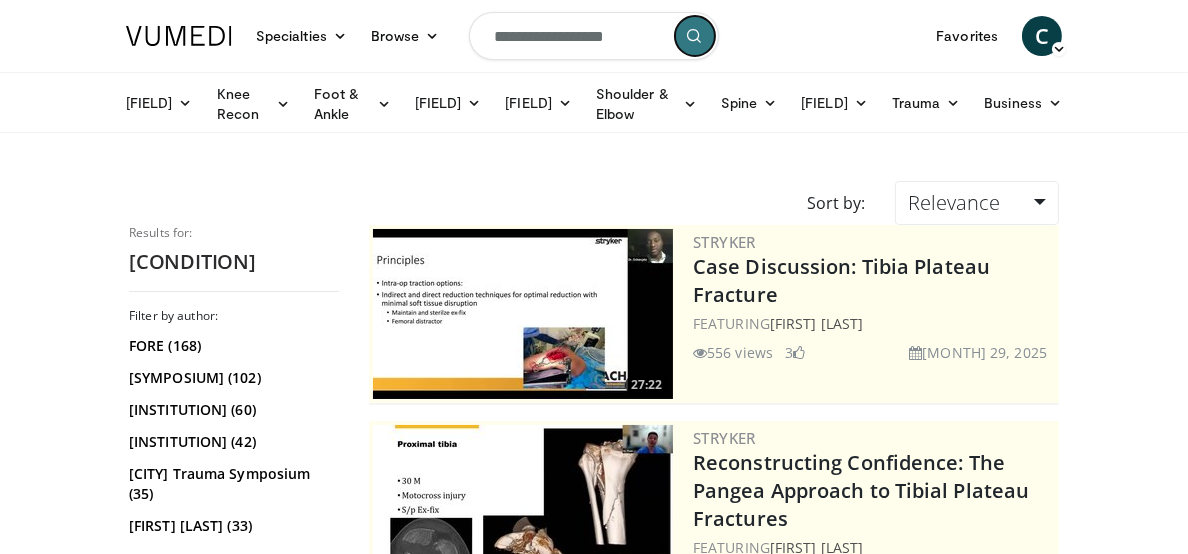 click at bounding box center (695, 36) 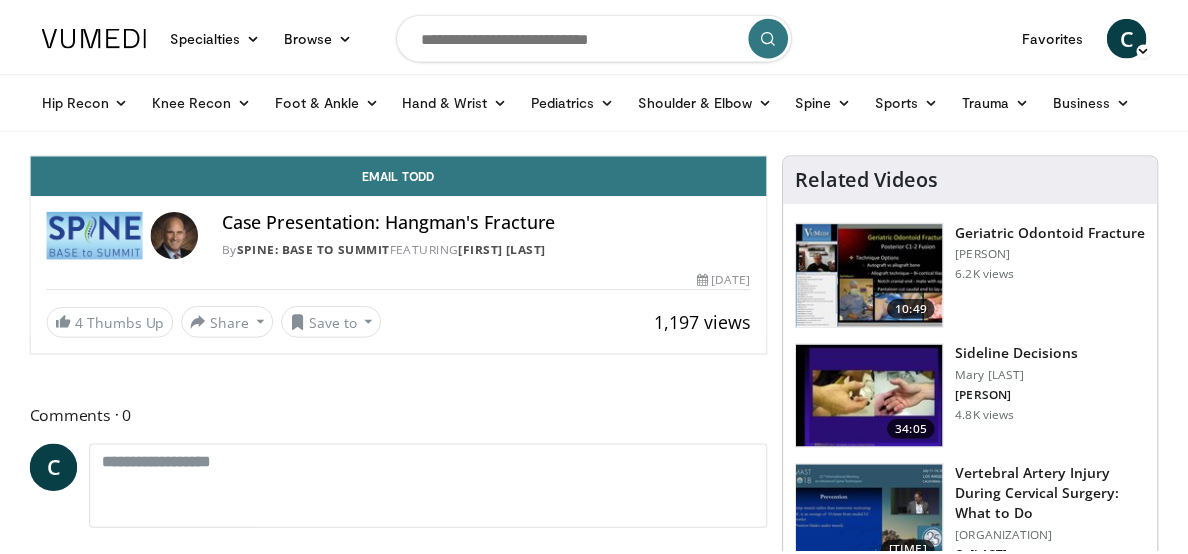 scroll, scrollTop: 0, scrollLeft: 0, axis: both 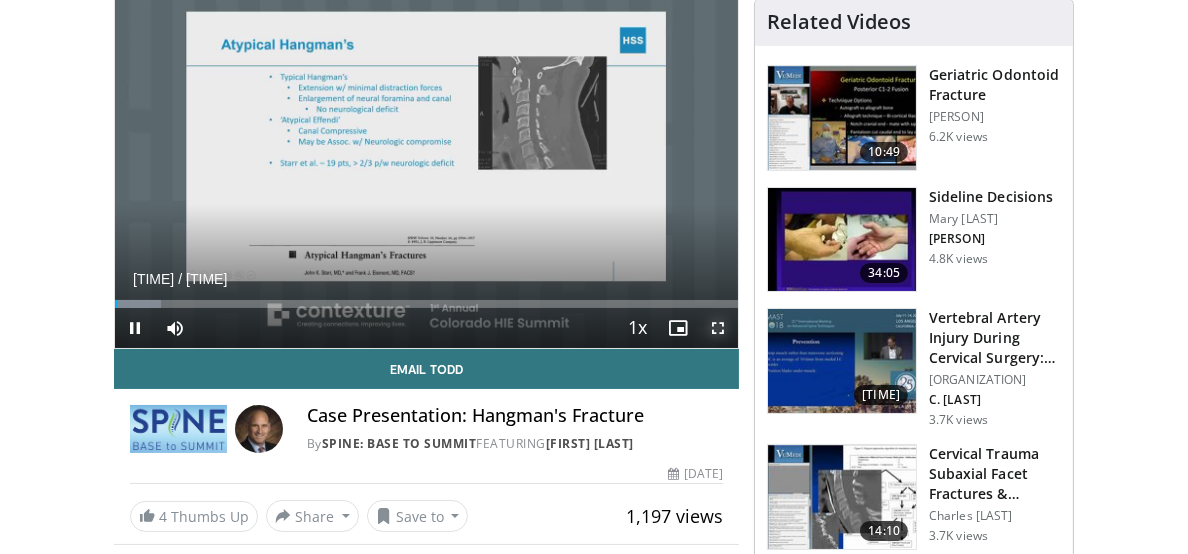 click at bounding box center [718, 328] 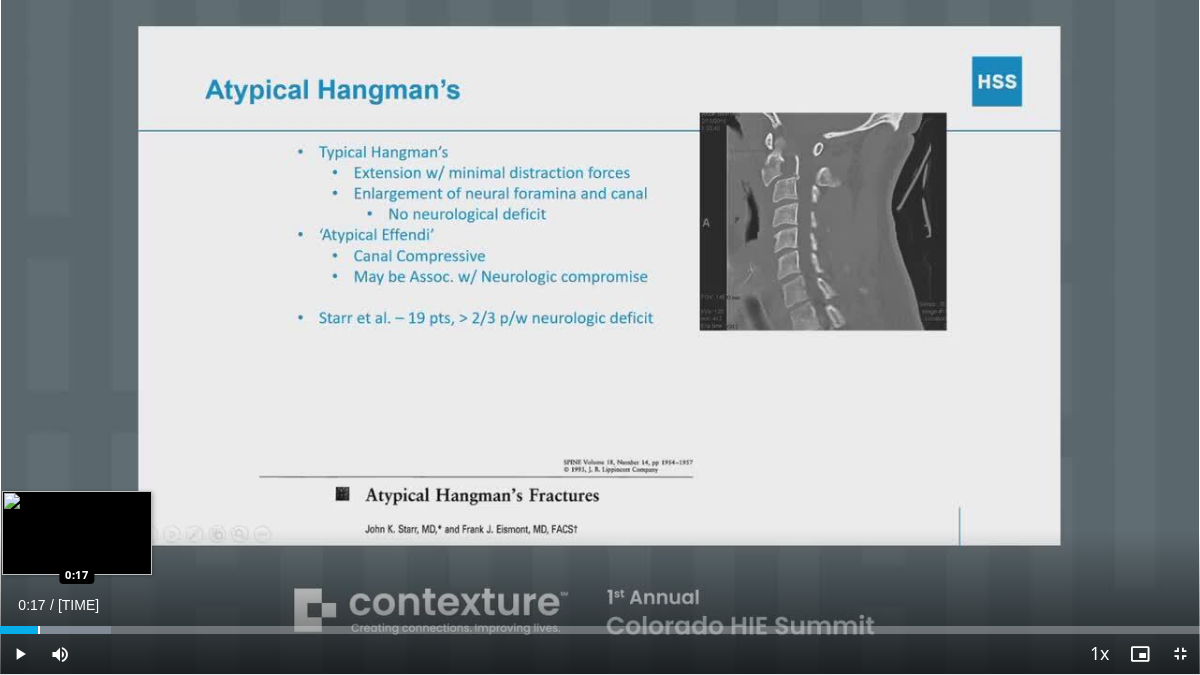 click at bounding box center (39, 630) 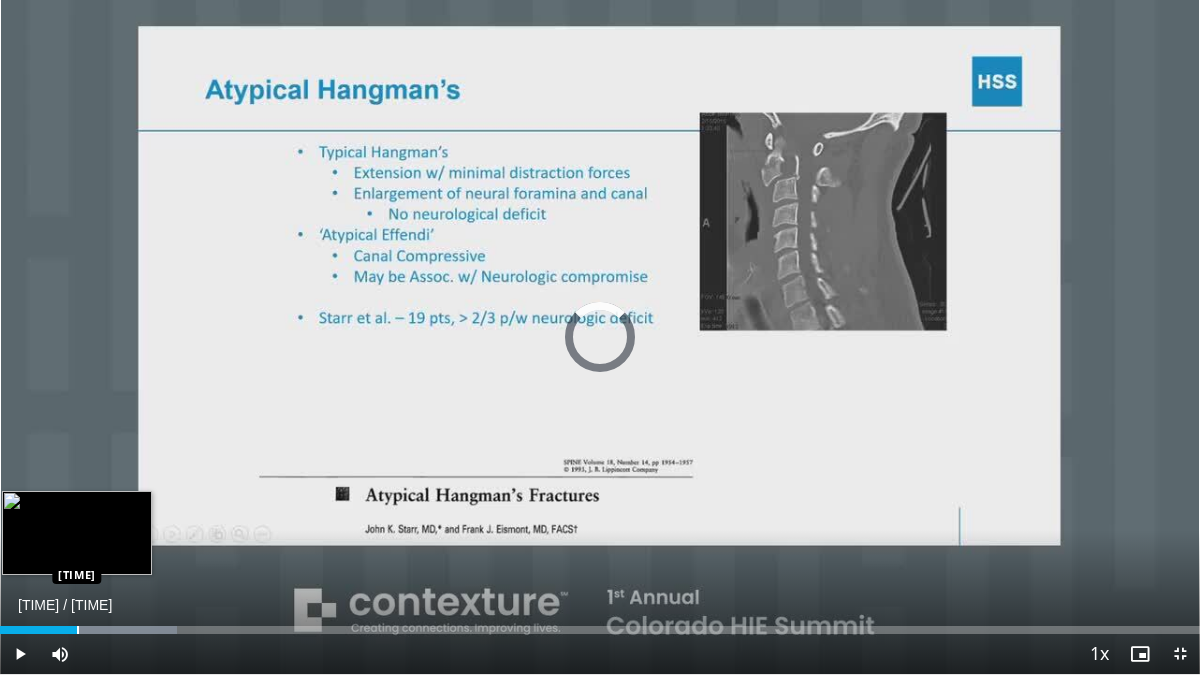 click at bounding box center [78, 630] 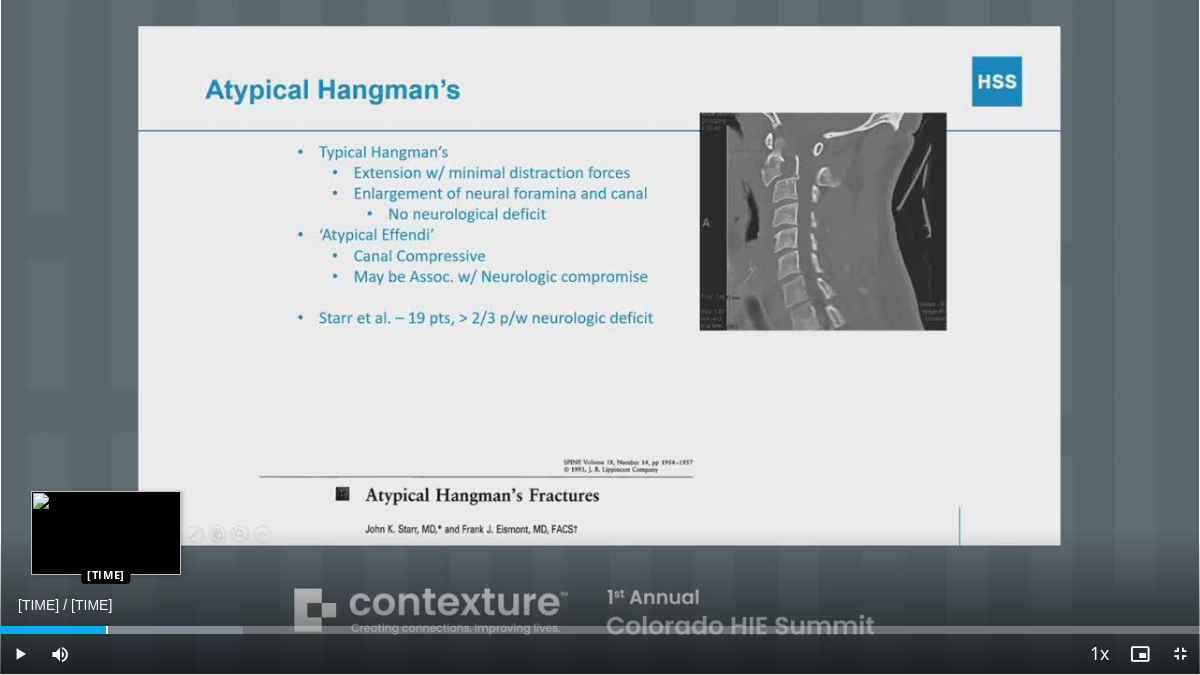 click at bounding box center [107, 630] 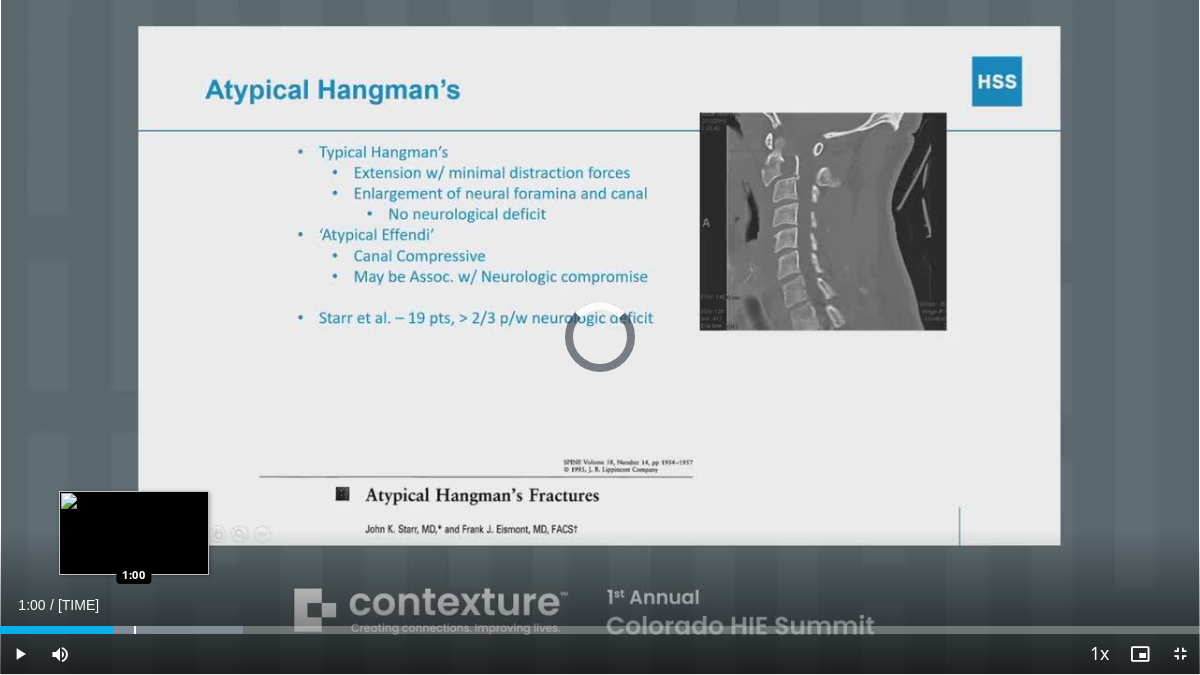 click on "Loaded :  20.29% 0:50 1:00" at bounding box center [600, 624] 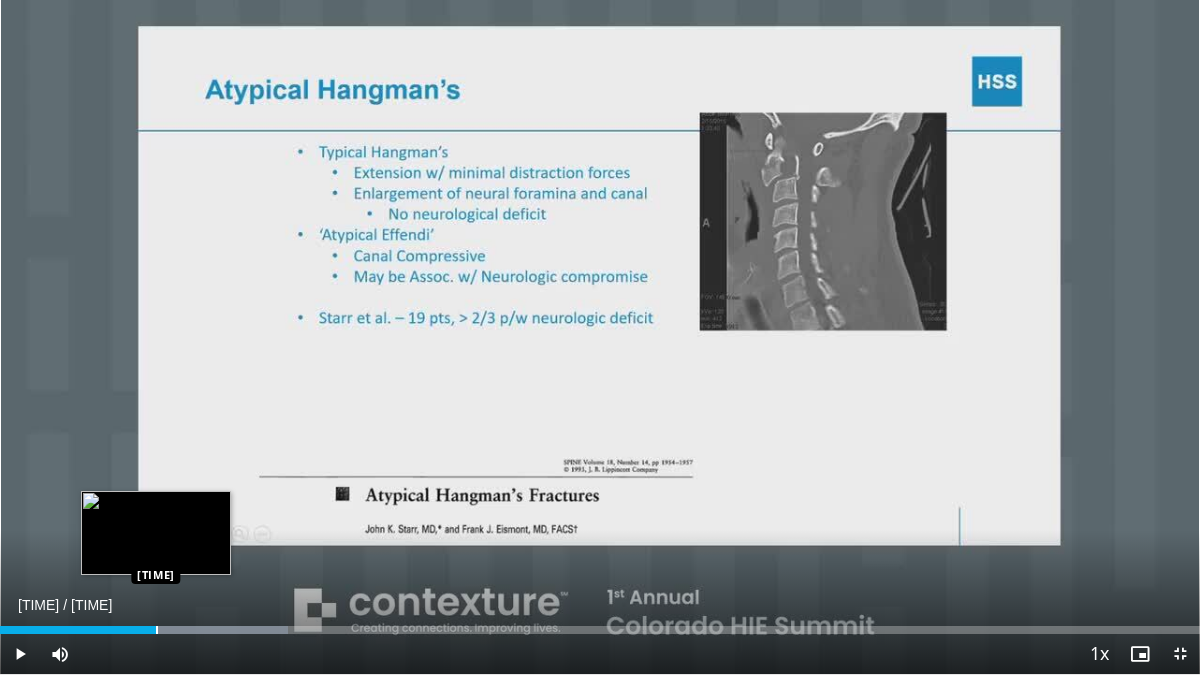 click at bounding box center [157, 630] 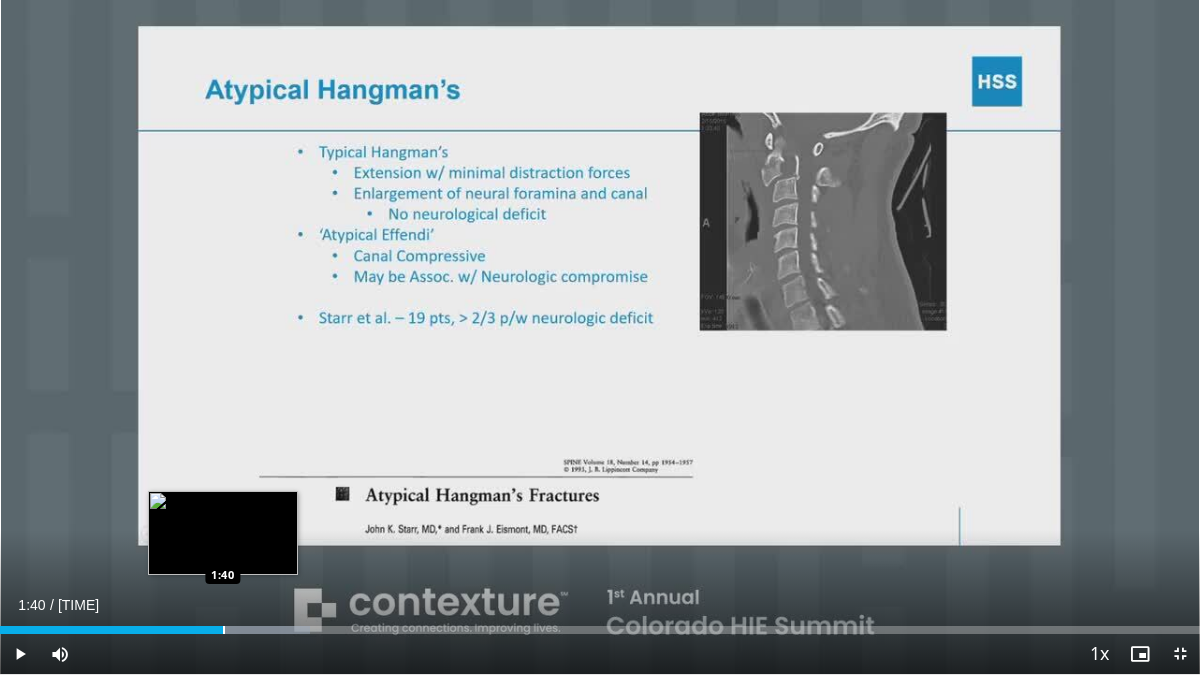 click at bounding box center [224, 630] 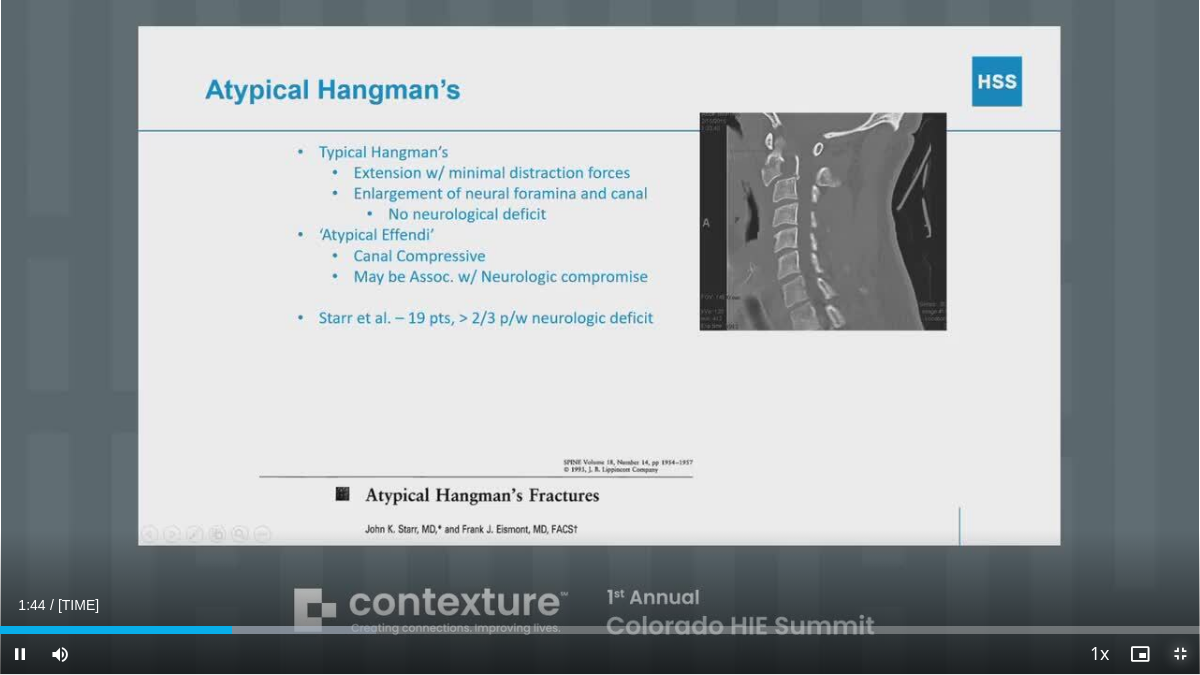 click at bounding box center (1180, 654) 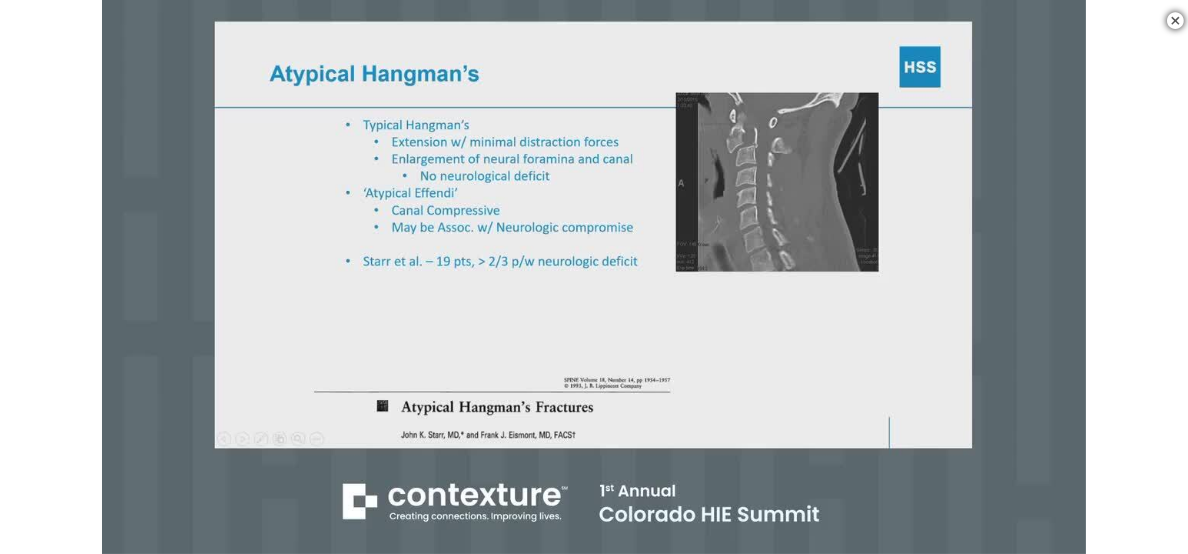 scroll, scrollTop: 418, scrollLeft: 0, axis: vertical 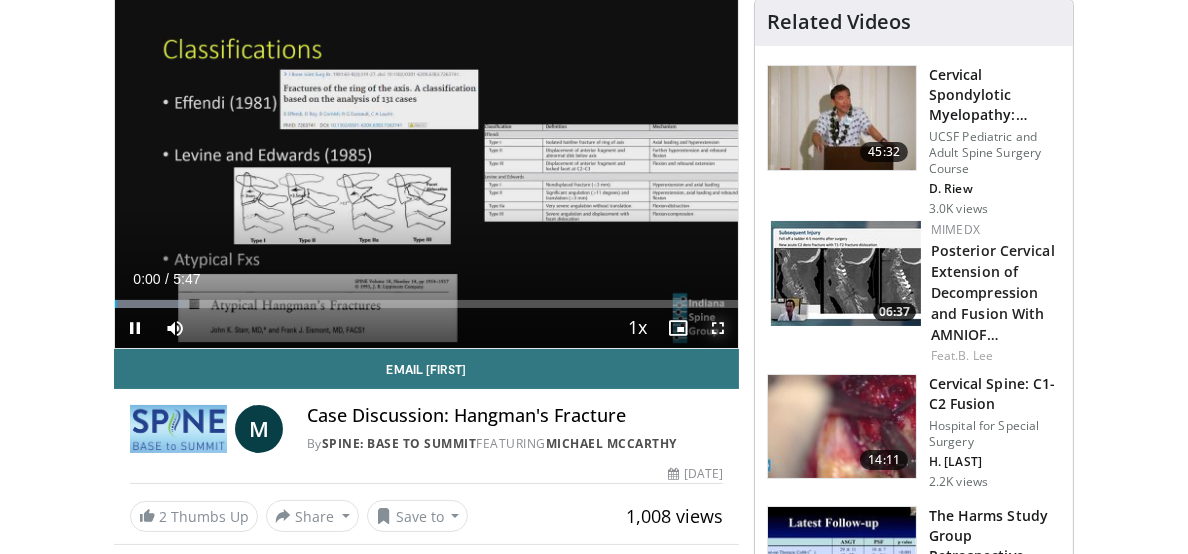 click at bounding box center [718, 328] 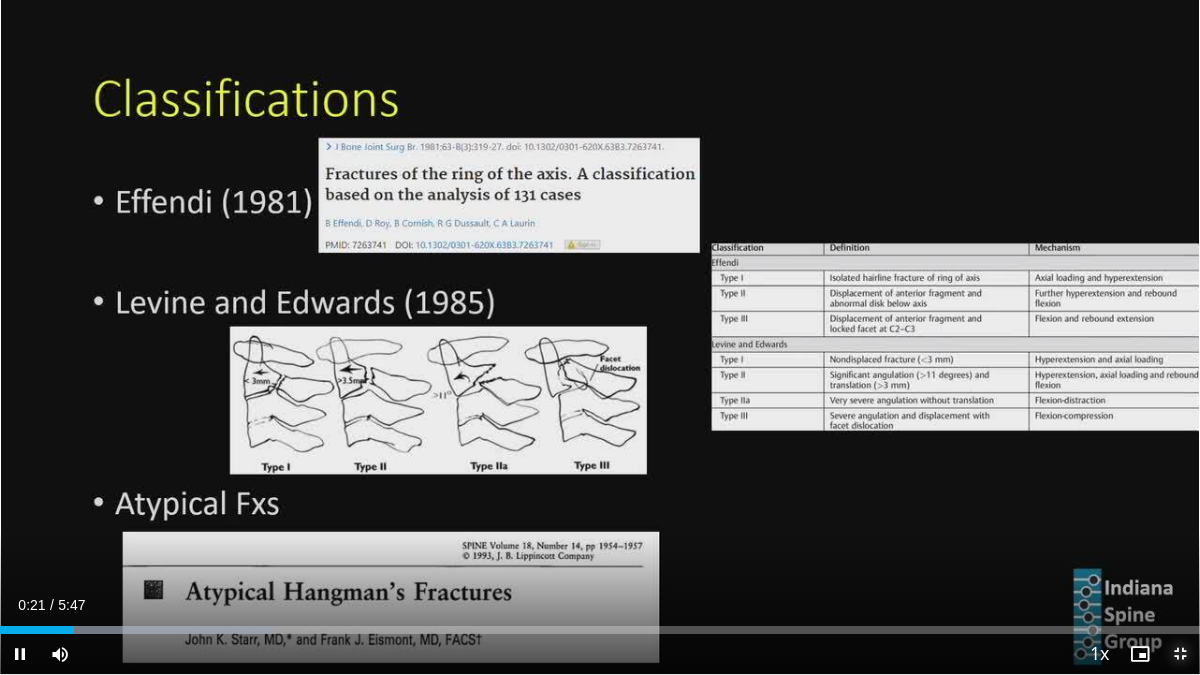 drag, startPoint x: 1176, startPoint y: 648, endPoint x: 1180, endPoint y: 505, distance: 143.05594 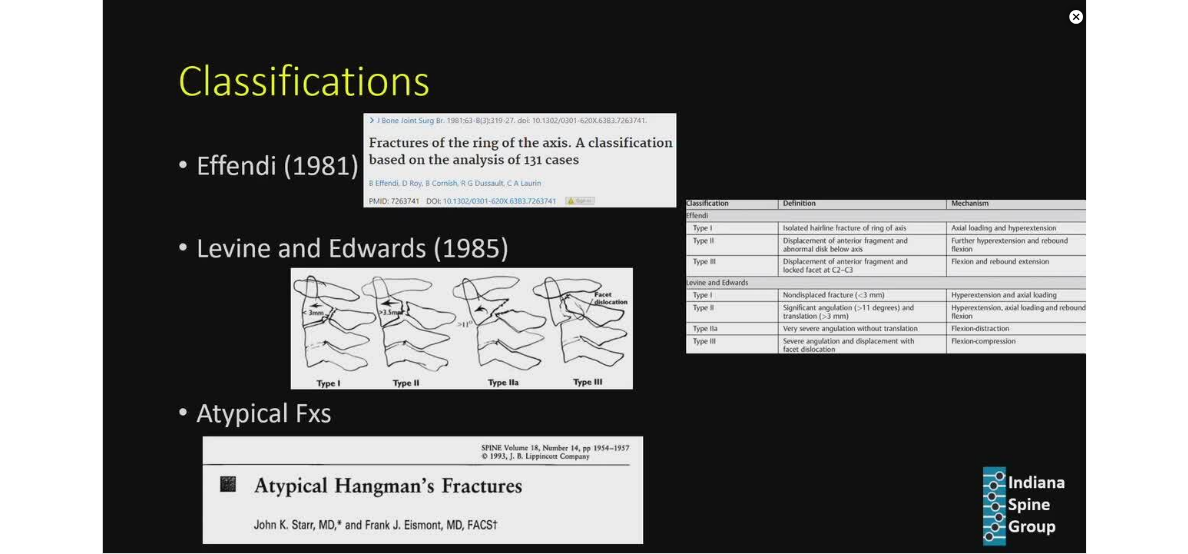 scroll, scrollTop: 578, scrollLeft: 0, axis: vertical 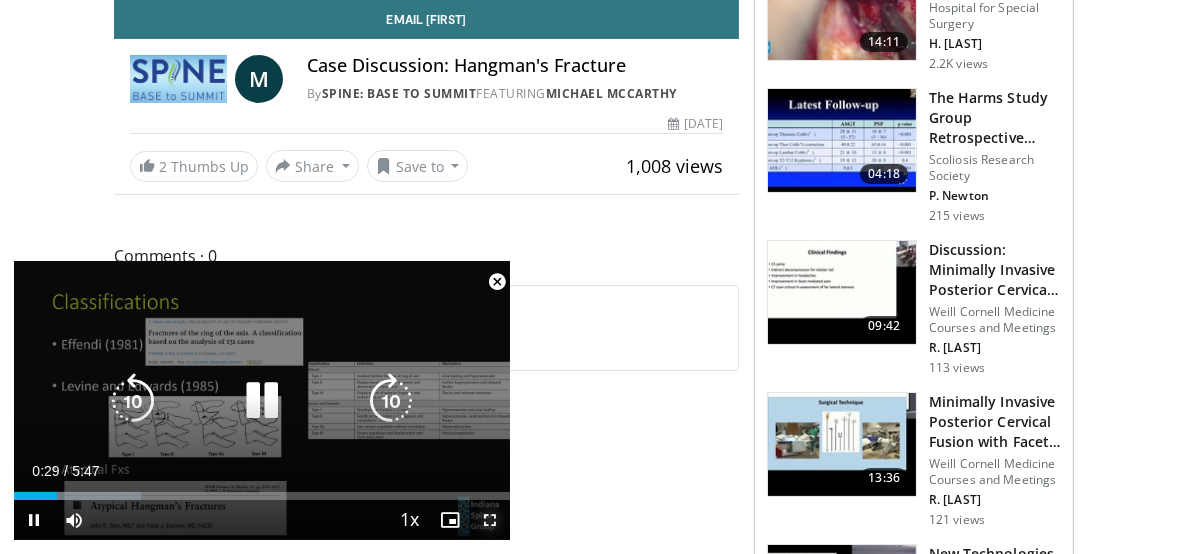 drag, startPoint x: 493, startPoint y: 520, endPoint x: 493, endPoint y: 643, distance: 123 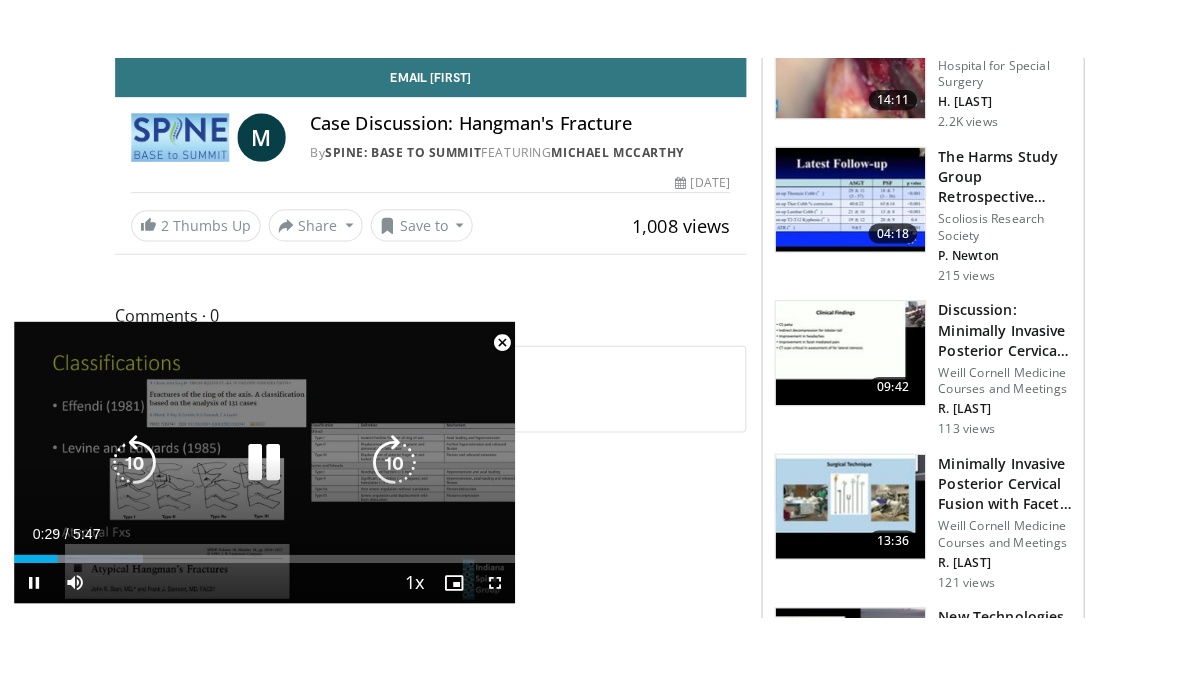 scroll, scrollTop: 160, scrollLeft: 0, axis: vertical 